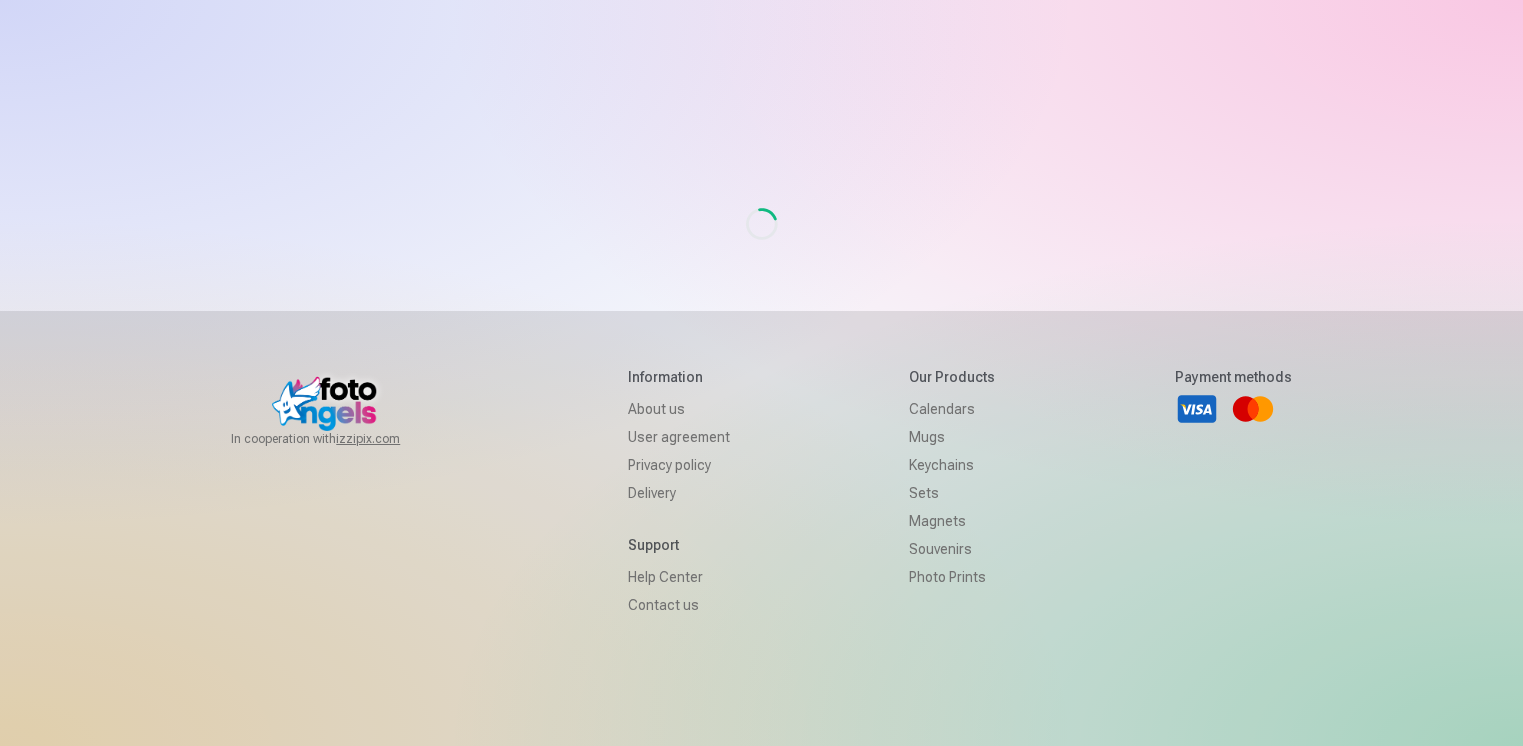 scroll, scrollTop: 0, scrollLeft: 0, axis: both 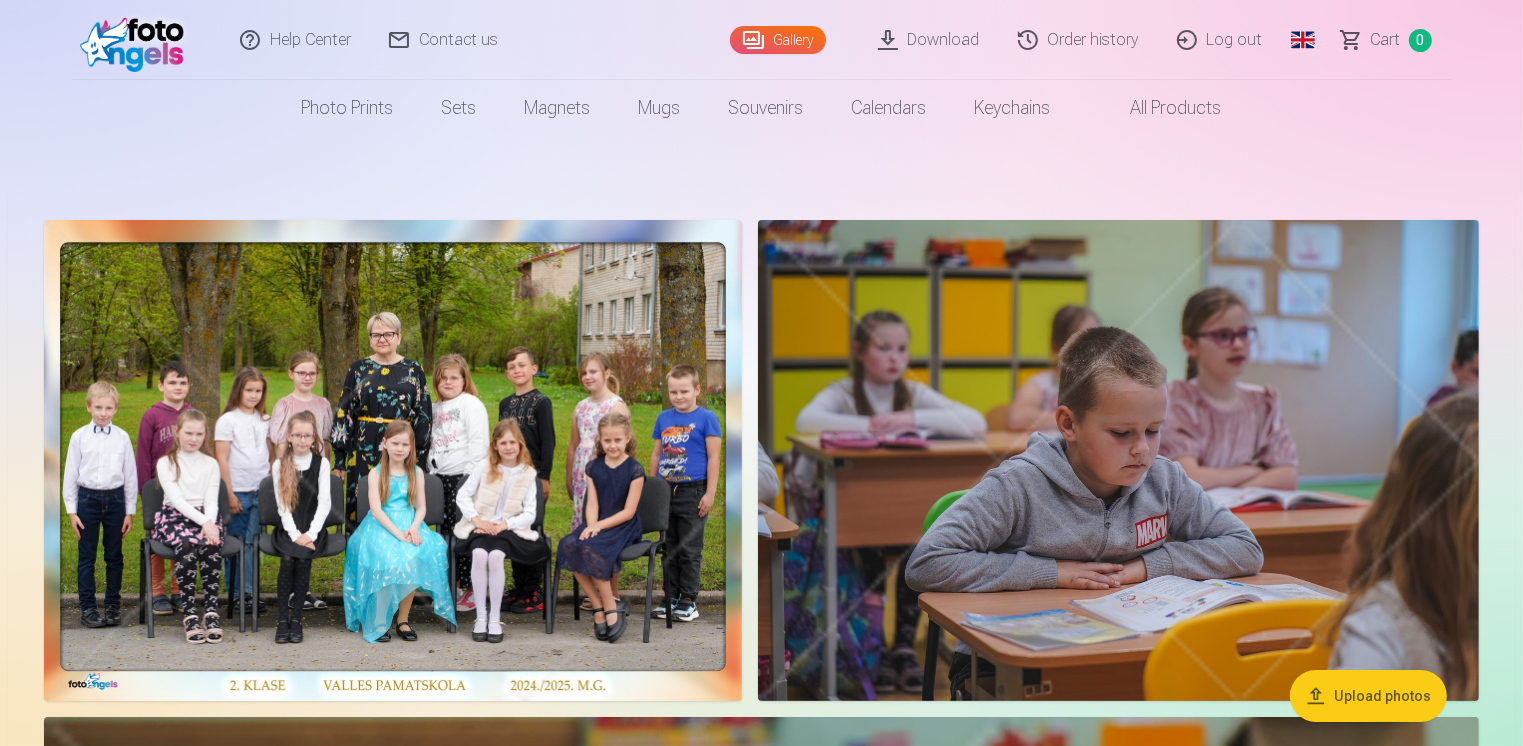 click on "Download" at bounding box center (930, 40) 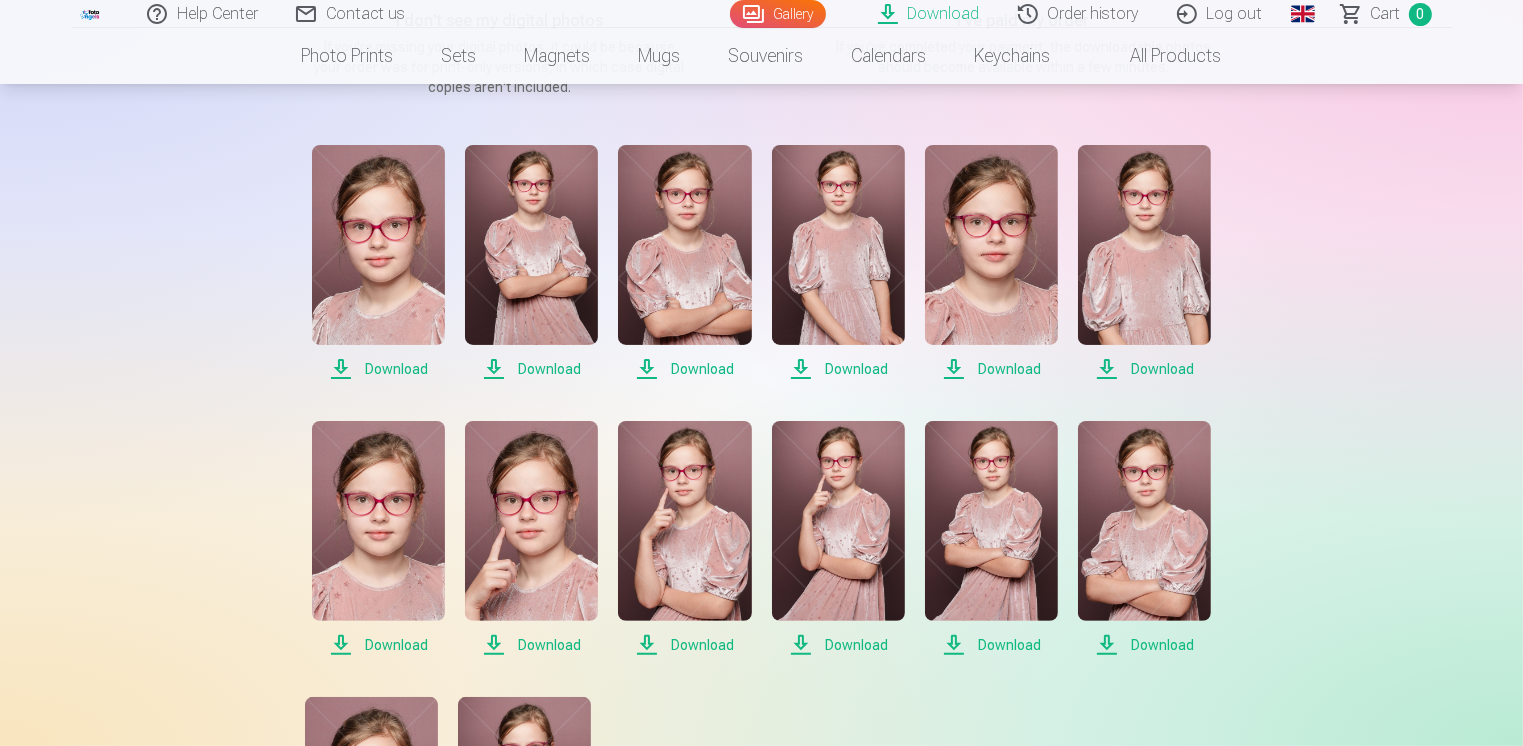 scroll, scrollTop: 276, scrollLeft: 0, axis: vertical 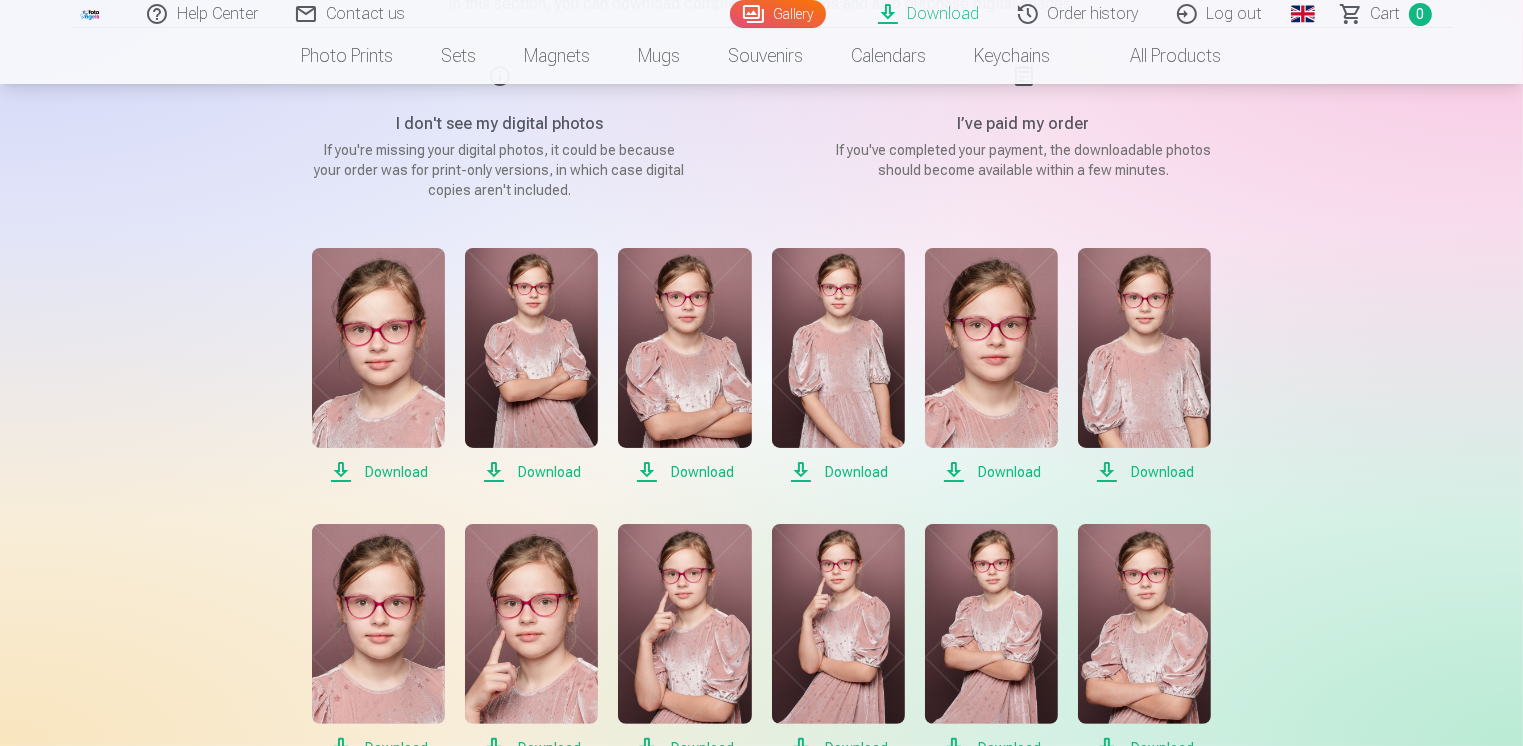 click on "Download" at bounding box center (378, 472) 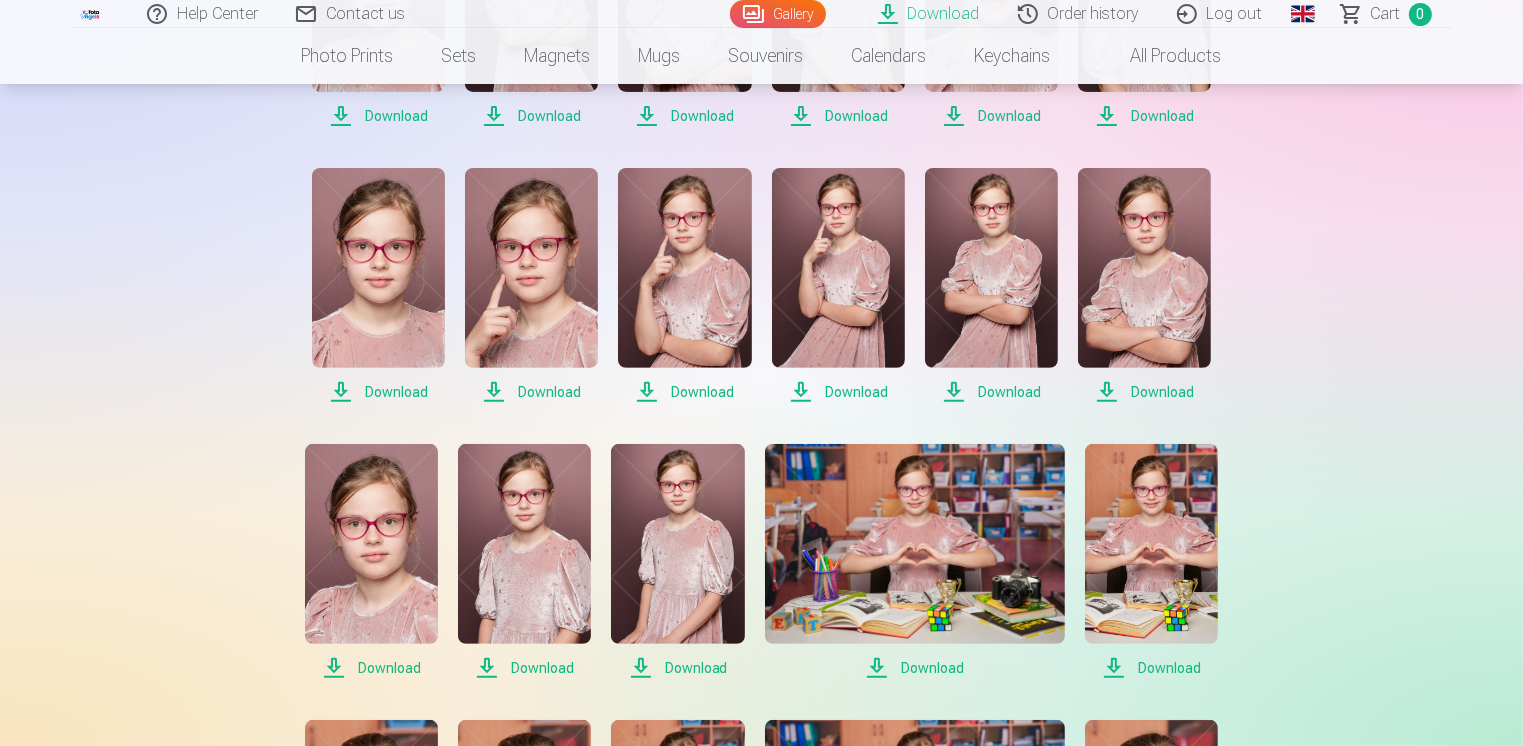 scroll, scrollTop: 636, scrollLeft: 0, axis: vertical 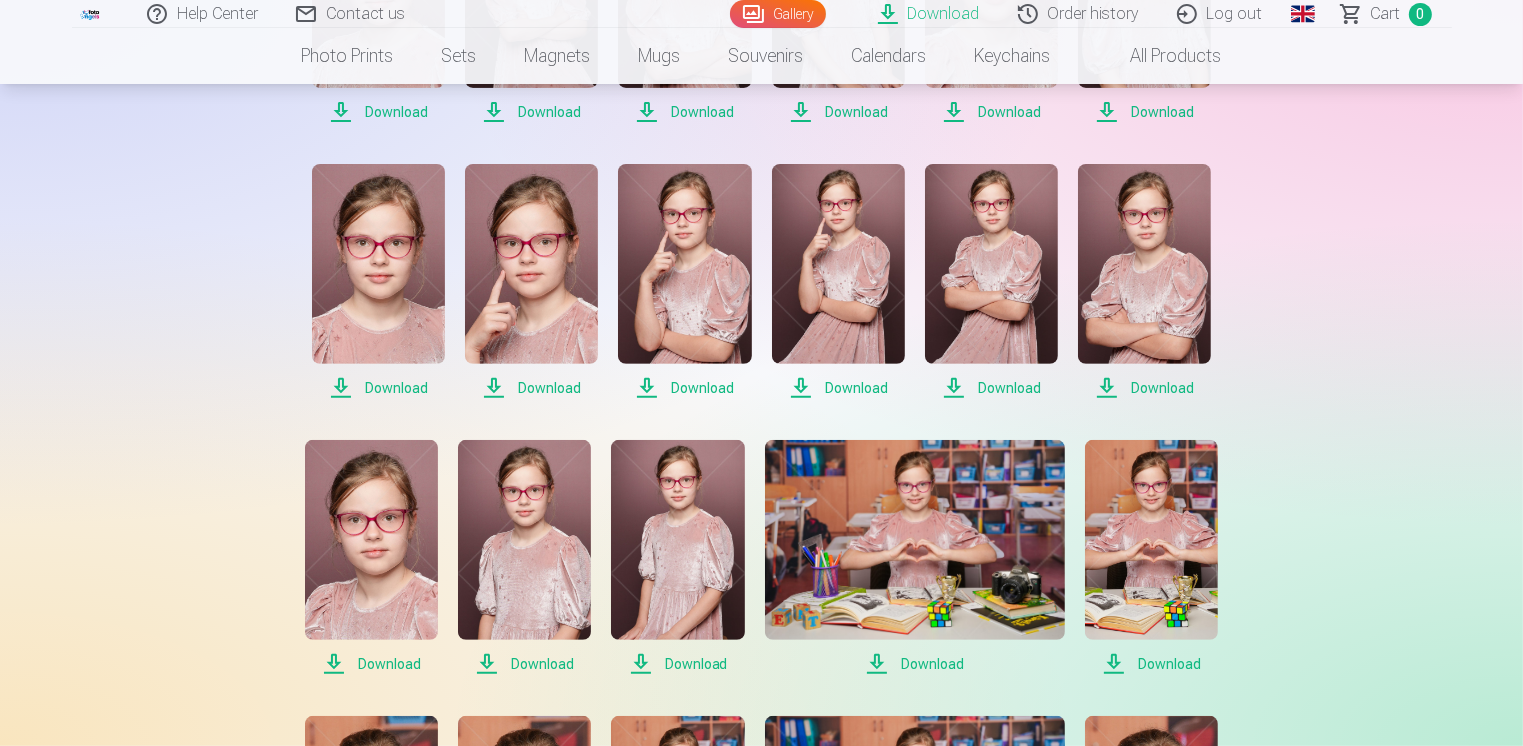 click on "Download" at bounding box center [378, 388] 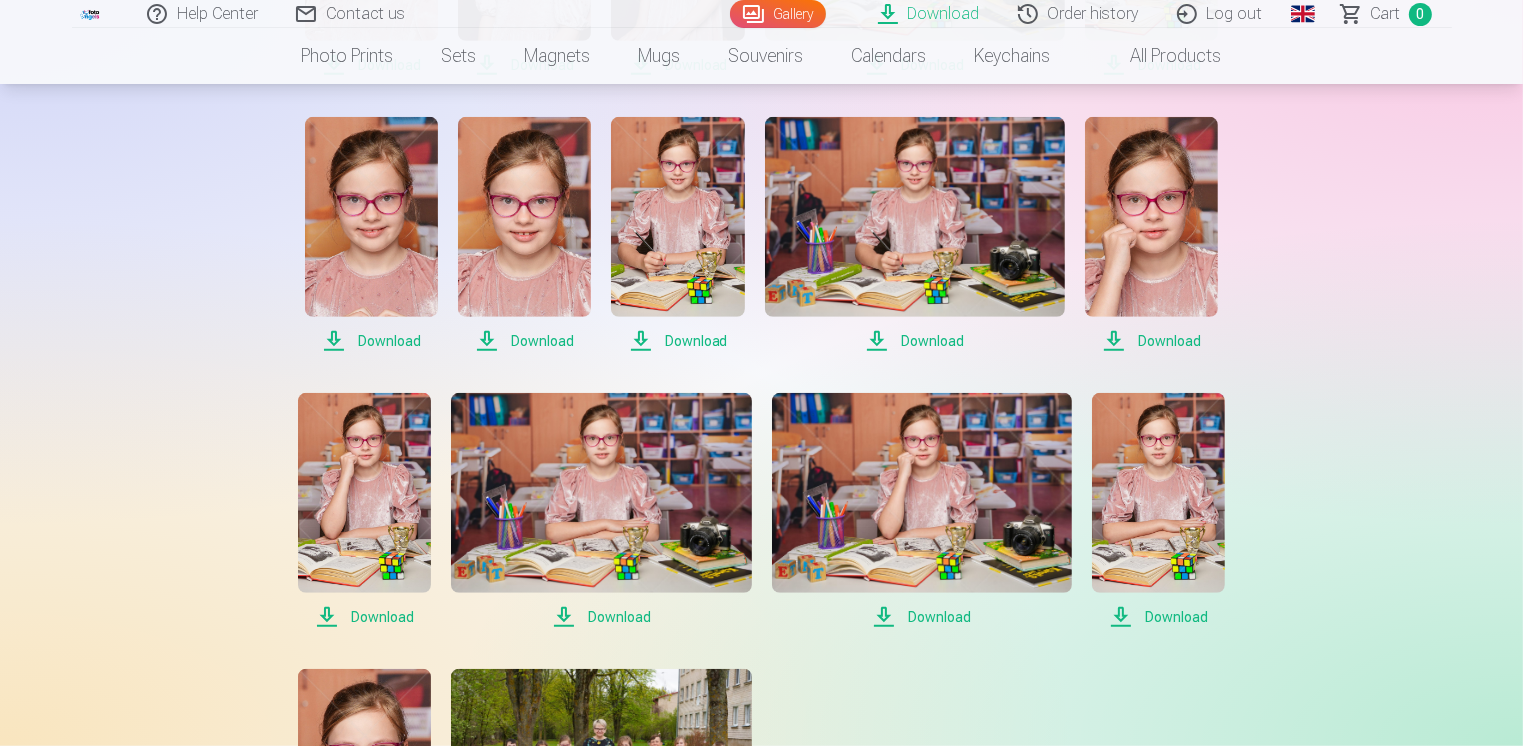 scroll, scrollTop: 1239, scrollLeft: 0, axis: vertical 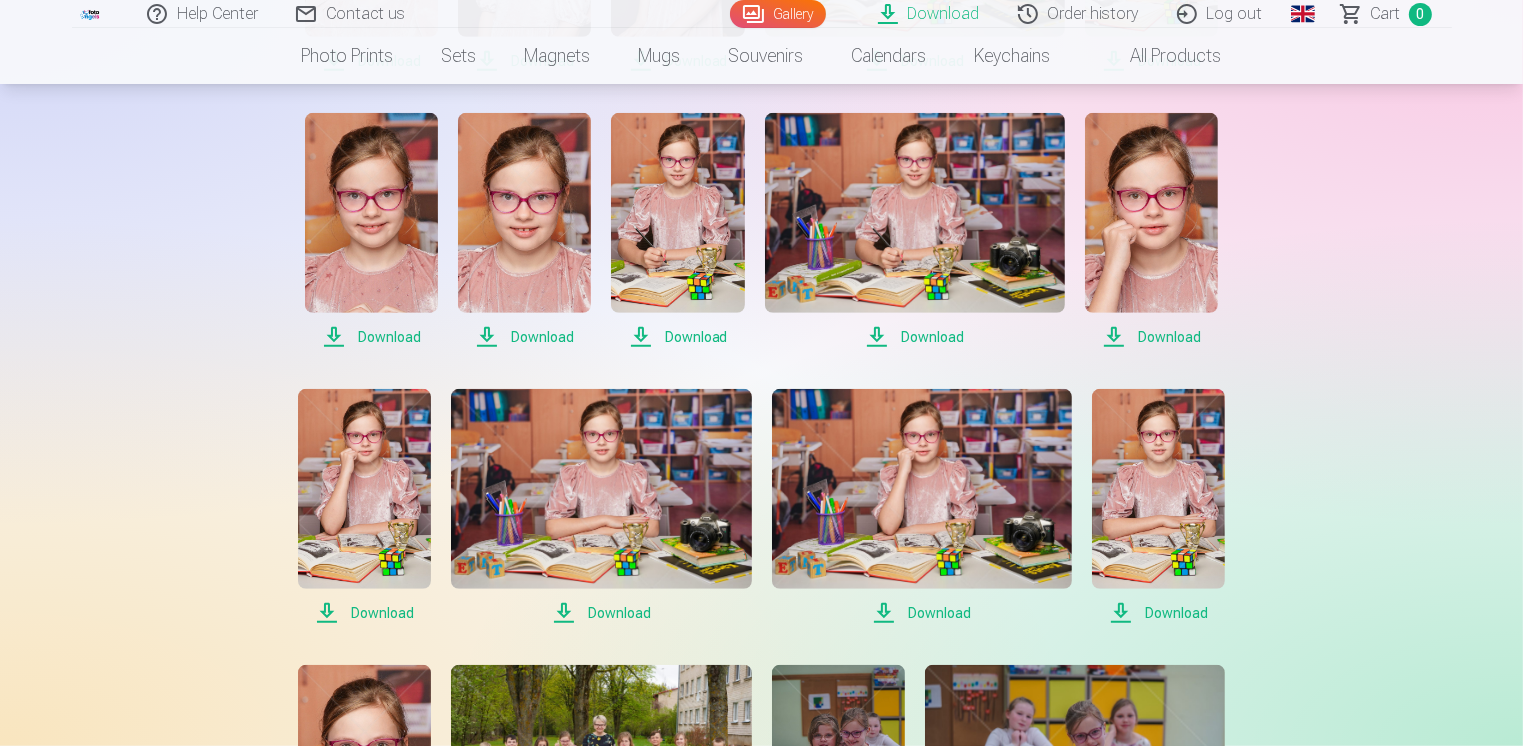 click on "Download" at bounding box center (371, 337) 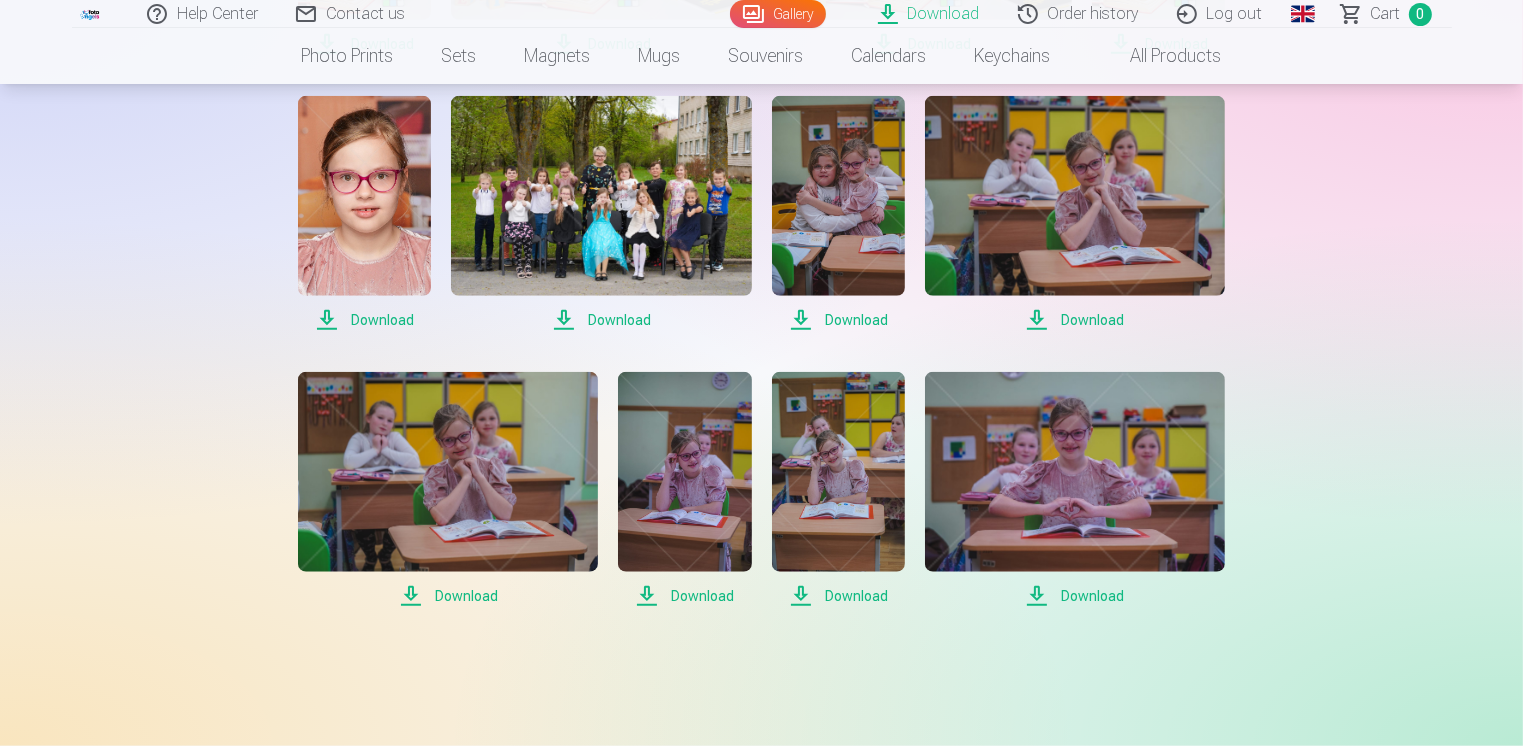 scroll, scrollTop: 1813, scrollLeft: 0, axis: vertical 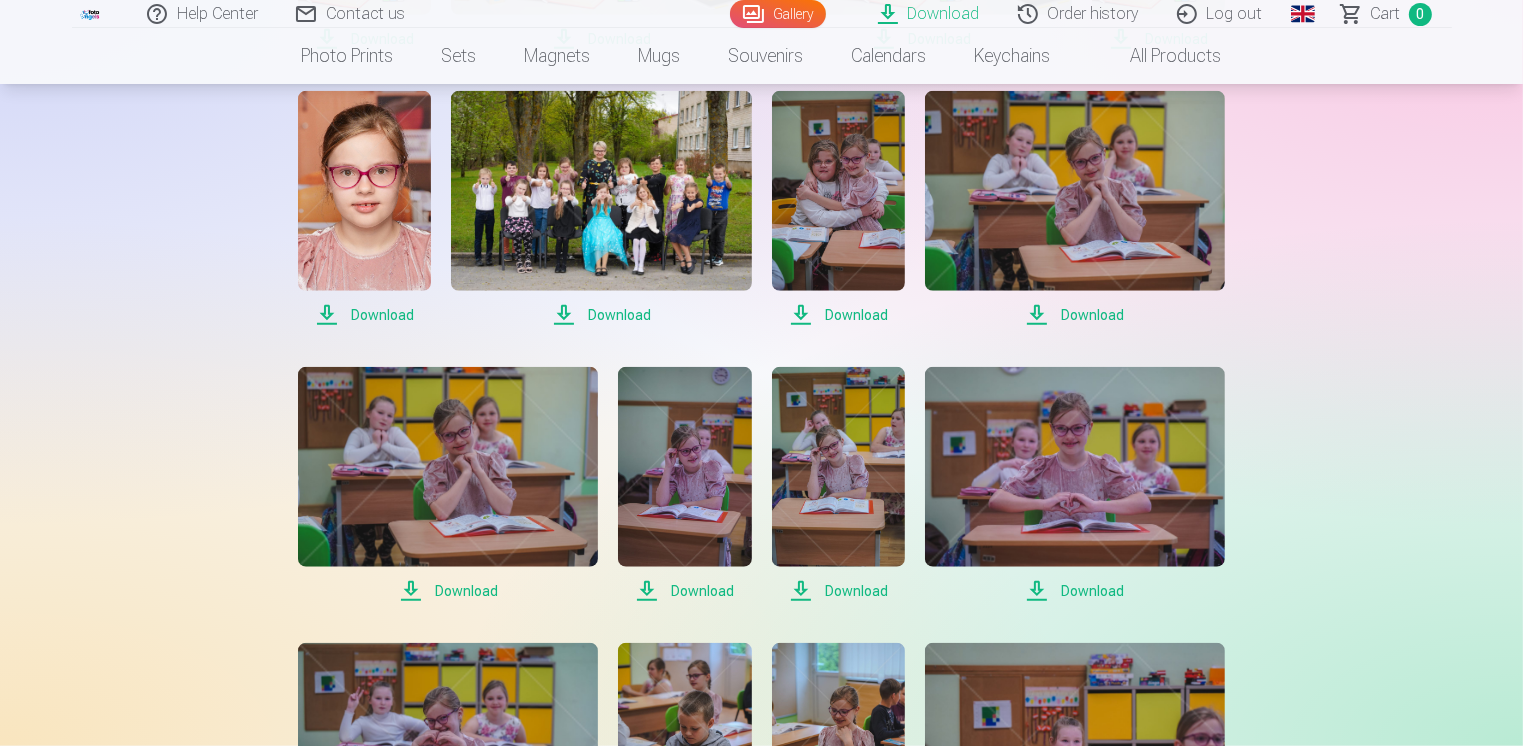 click on "Download" at bounding box center (364, 315) 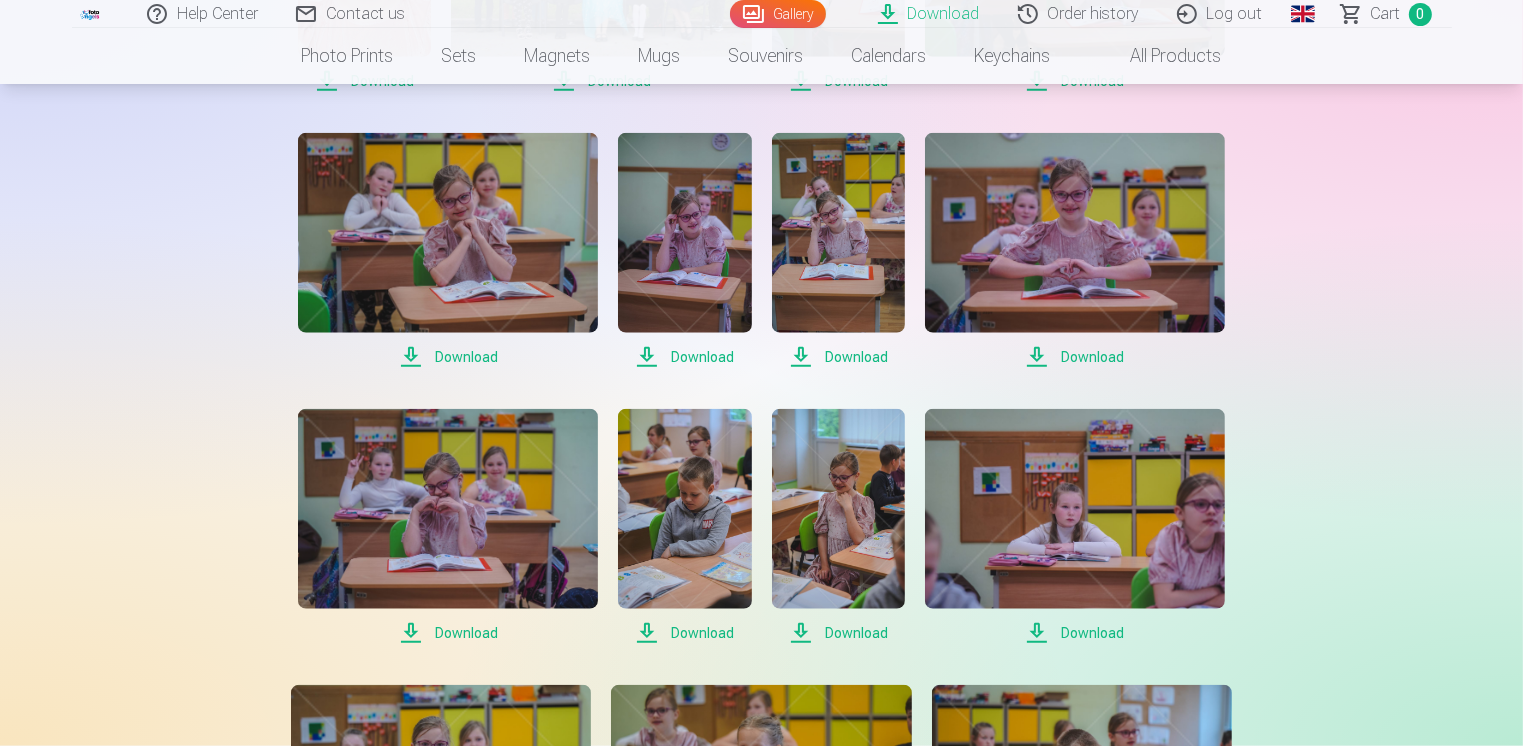 scroll, scrollTop: 2052, scrollLeft: 0, axis: vertical 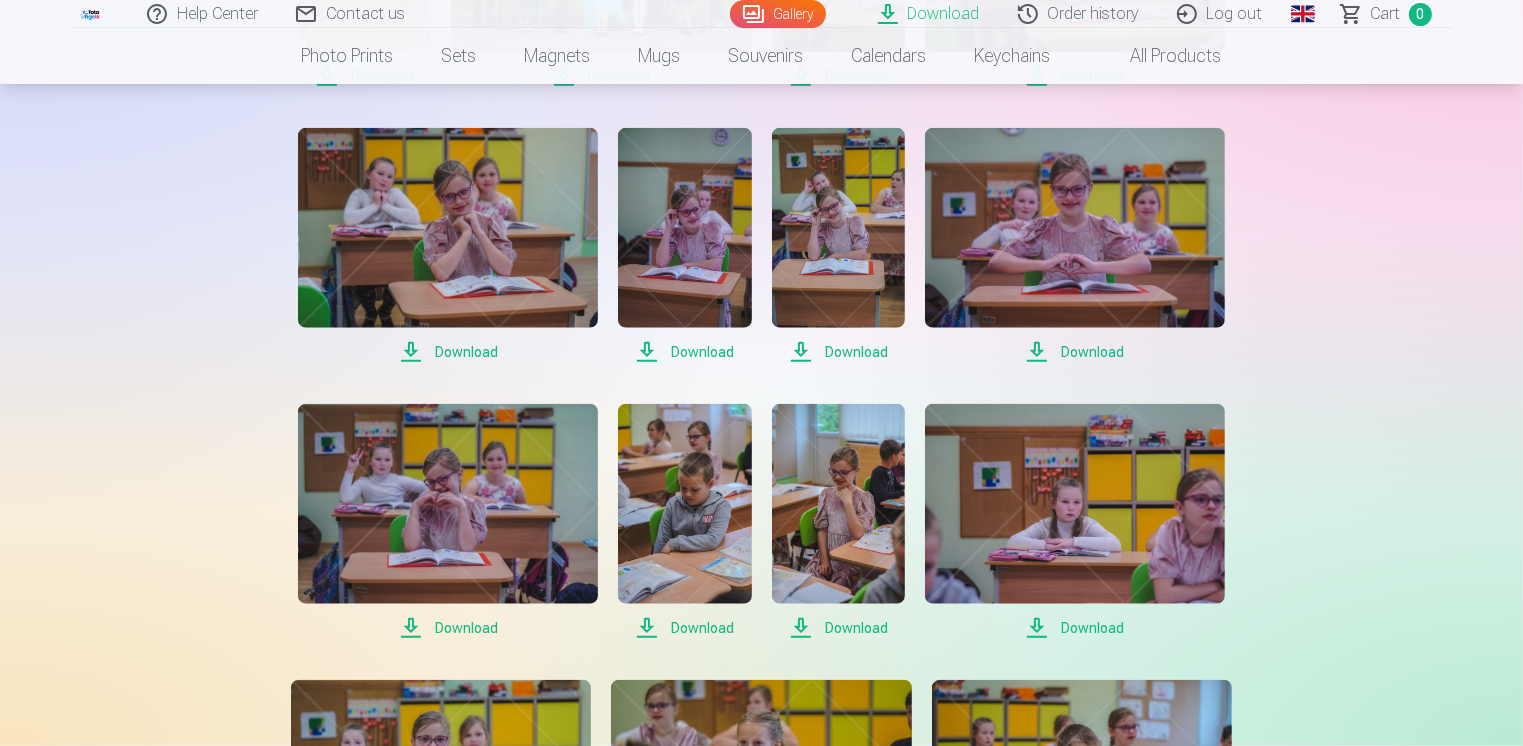click on "Download" at bounding box center [448, 352] 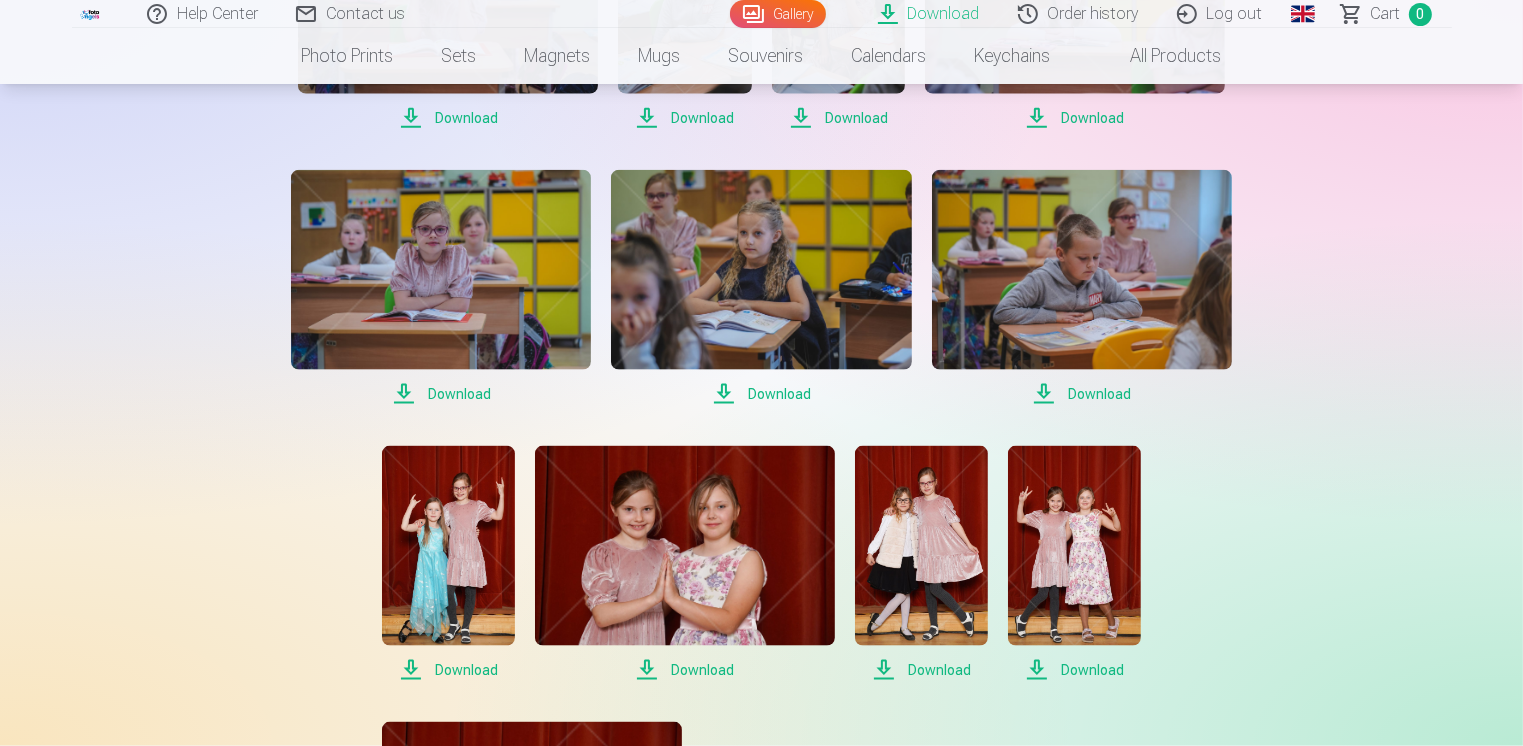 scroll, scrollTop: 2572, scrollLeft: 0, axis: vertical 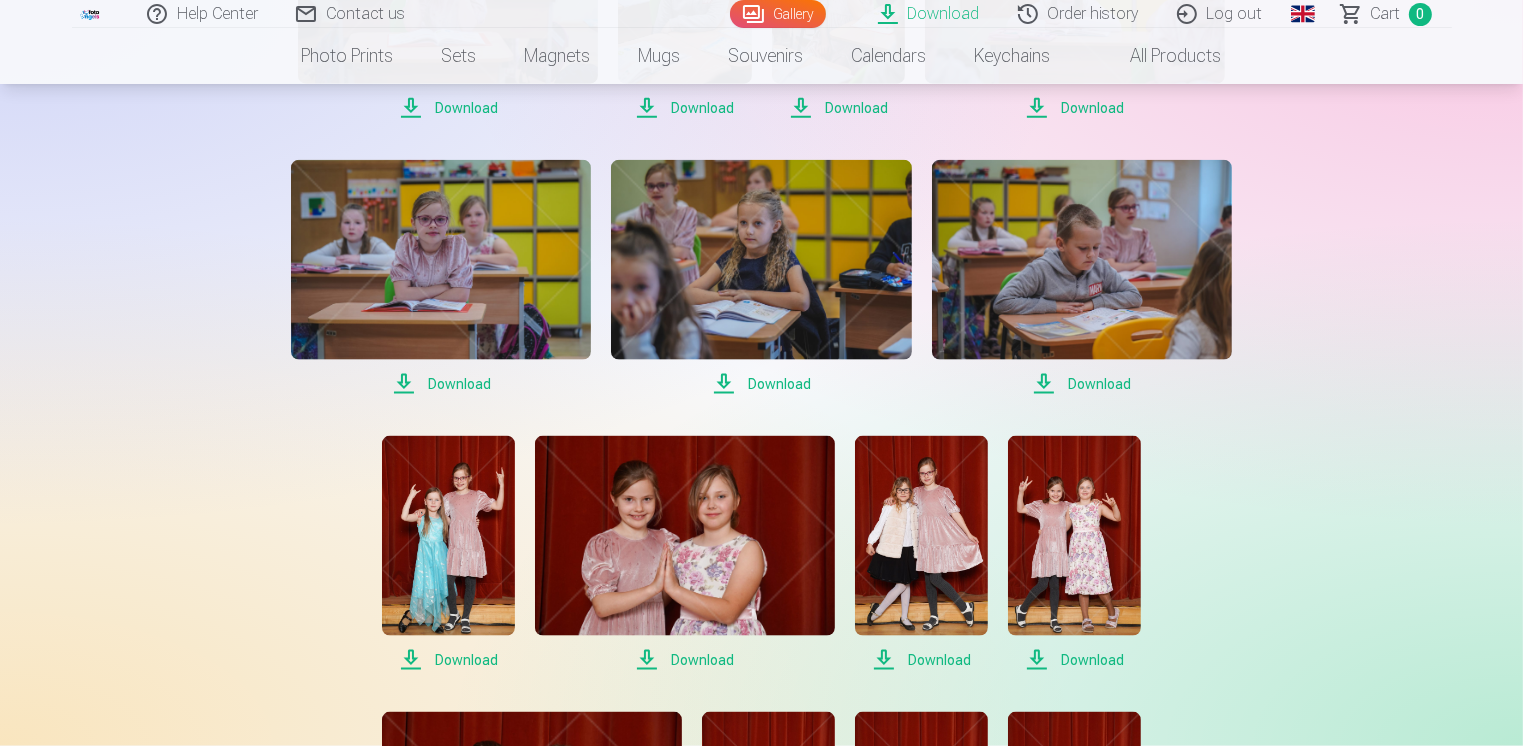 click on "Download" at bounding box center (441, 384) 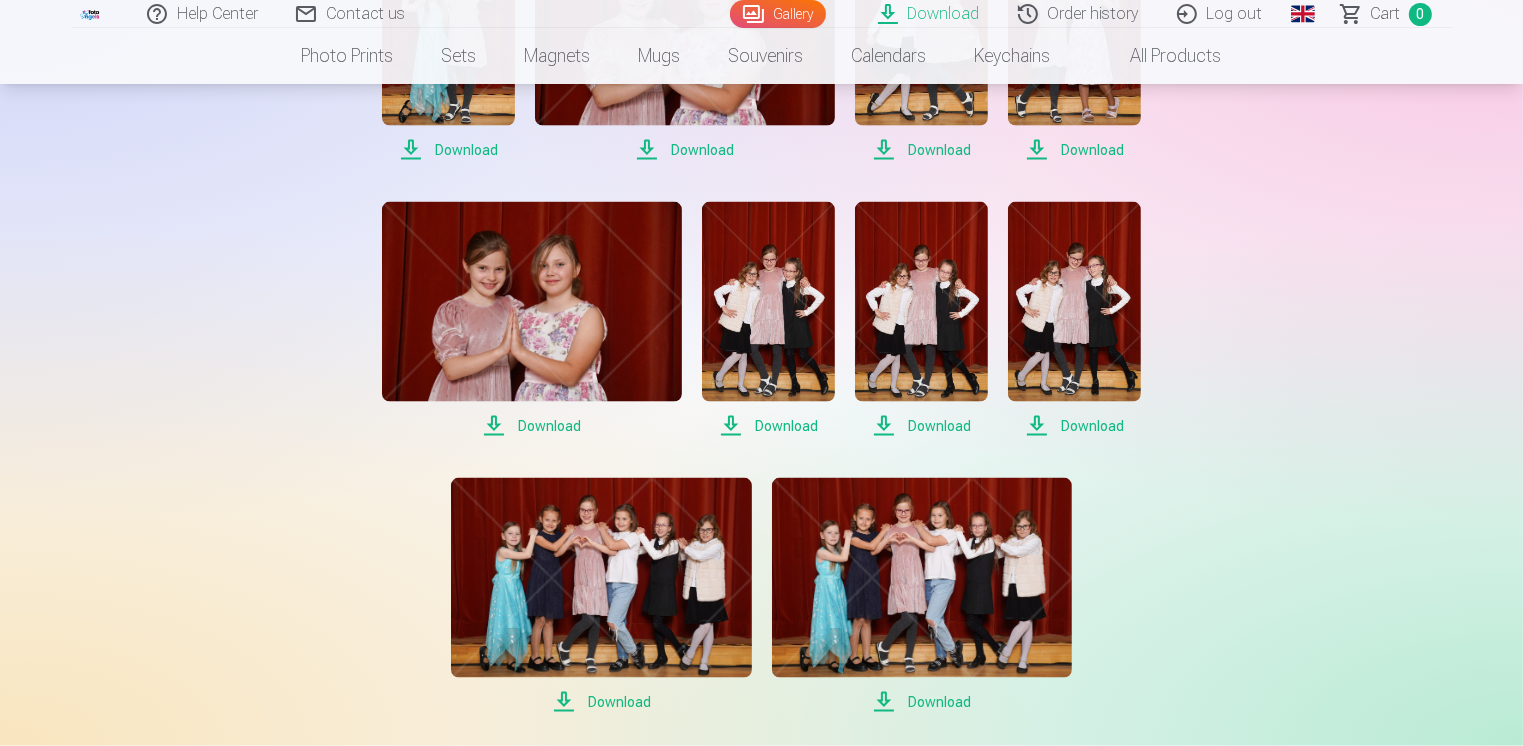 scroll, scrollTop: 3088, scrollLeft: 0, axis: vertical 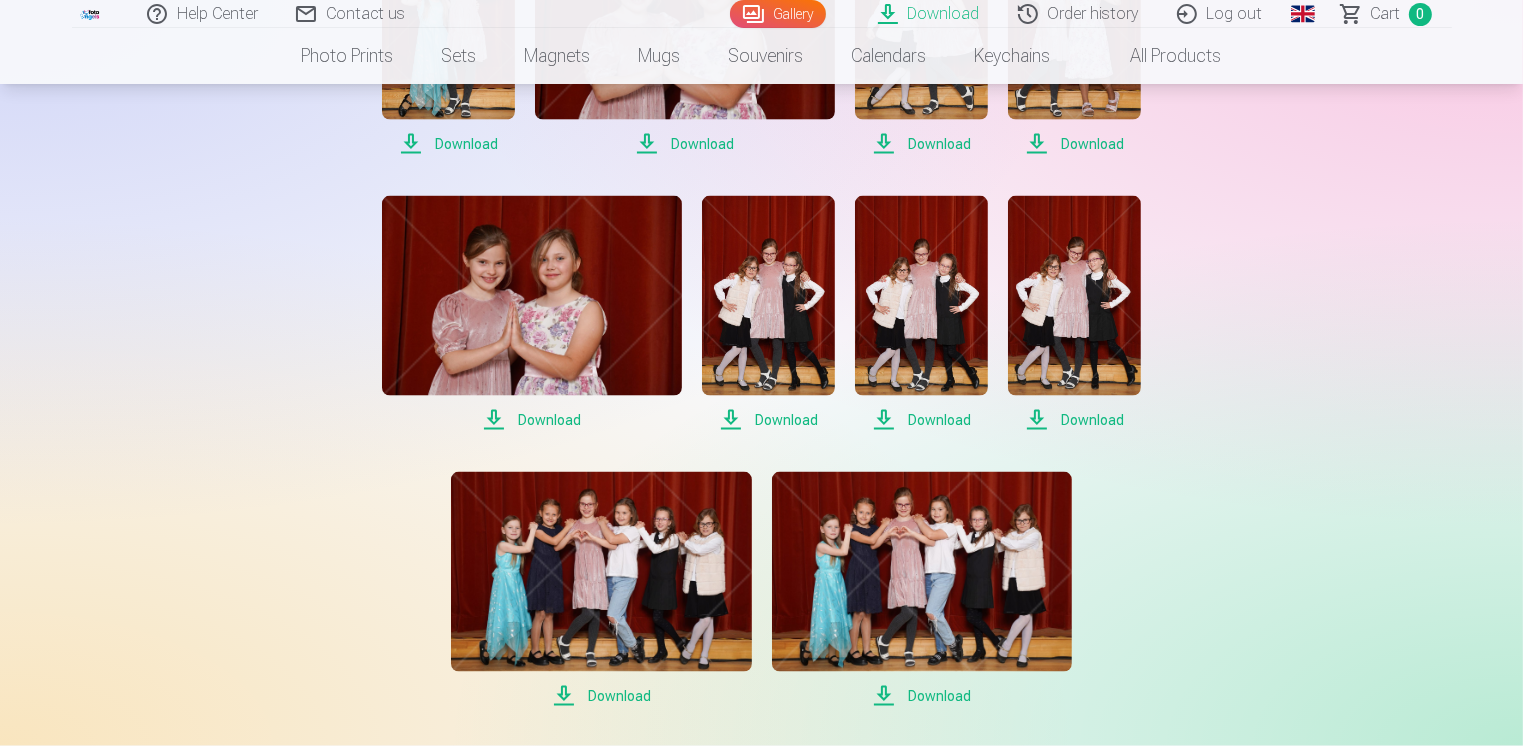 click on "Download" at bounding box center [532, 420] 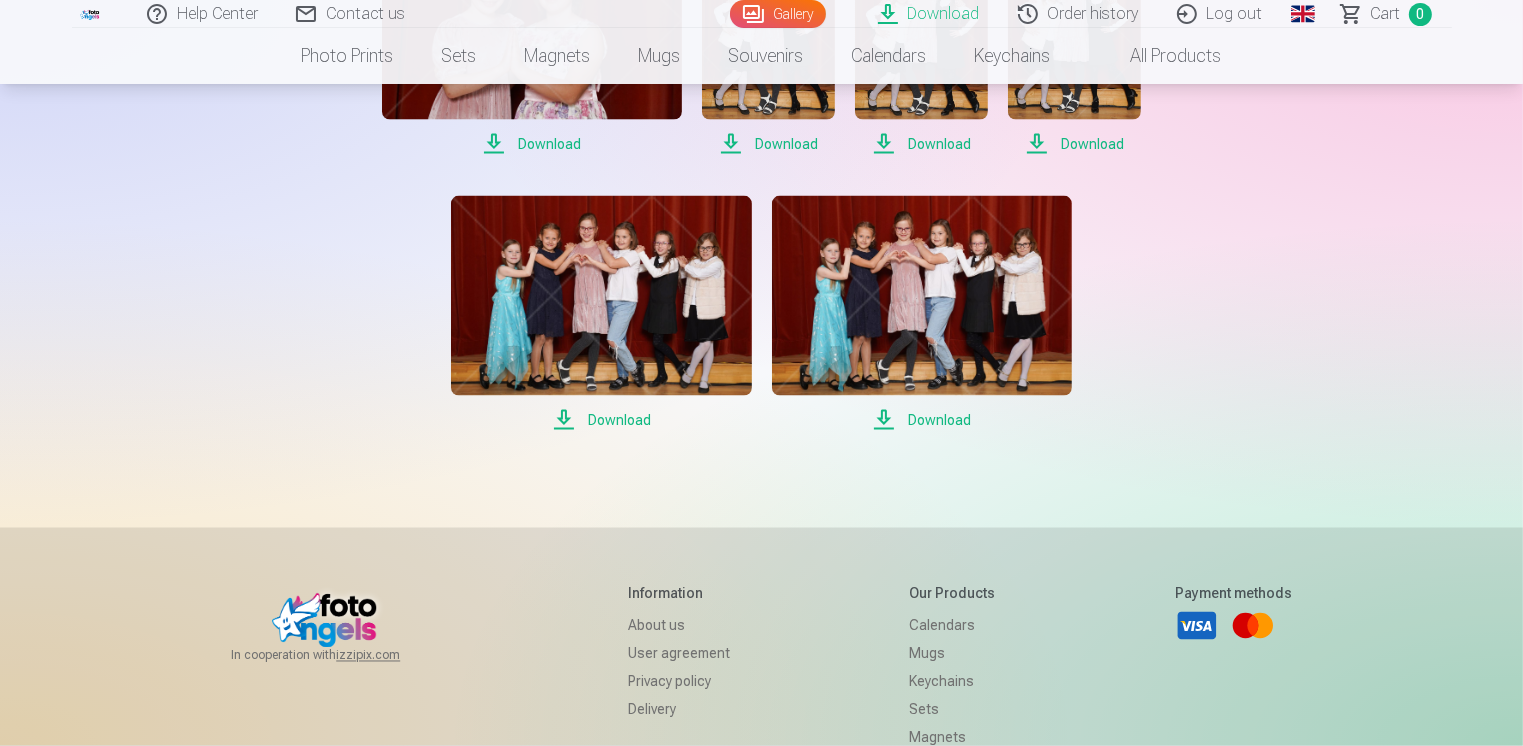 scroll, scrollTop: 3379, scrollLeft: 0, axis: vertical 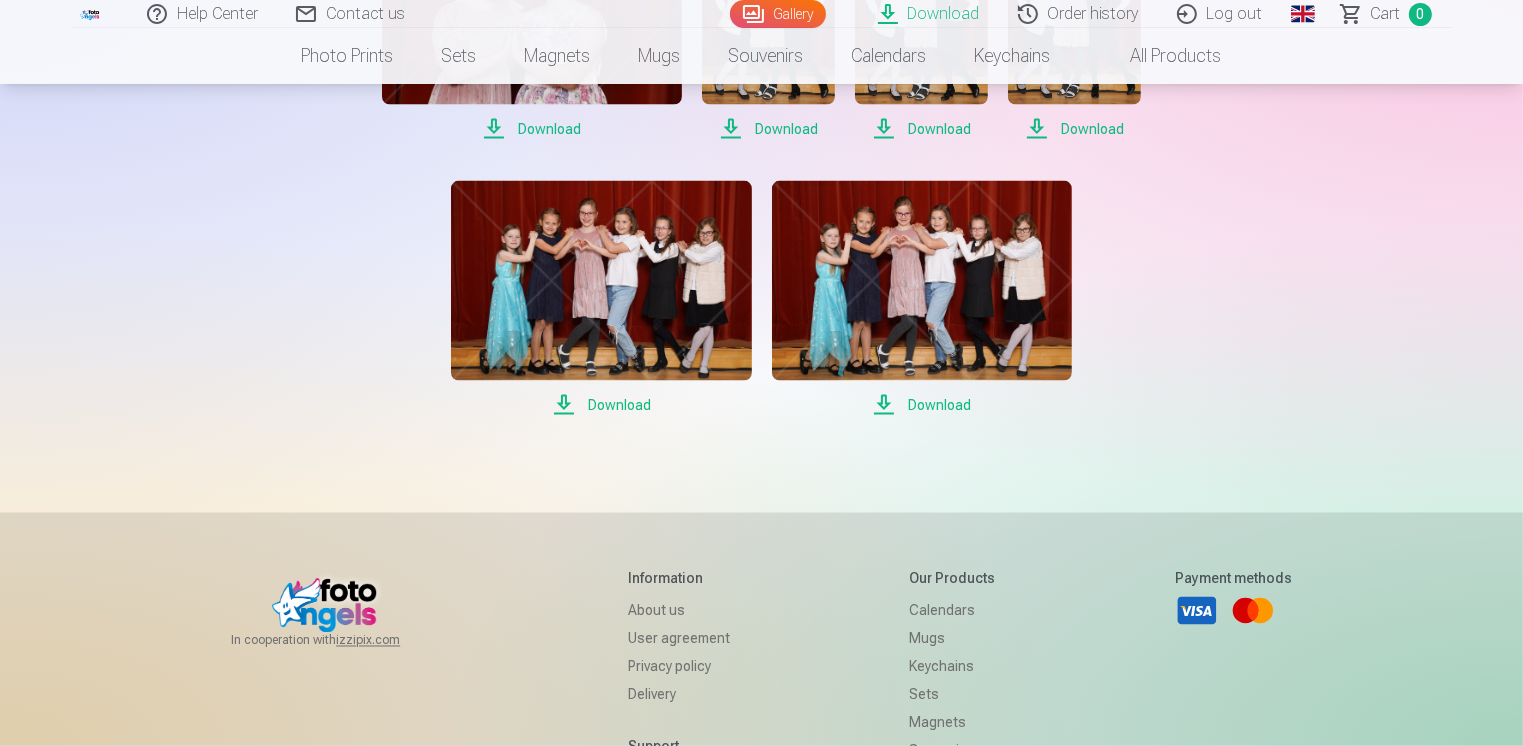 click on "Download" at bounding box center [601, 405] 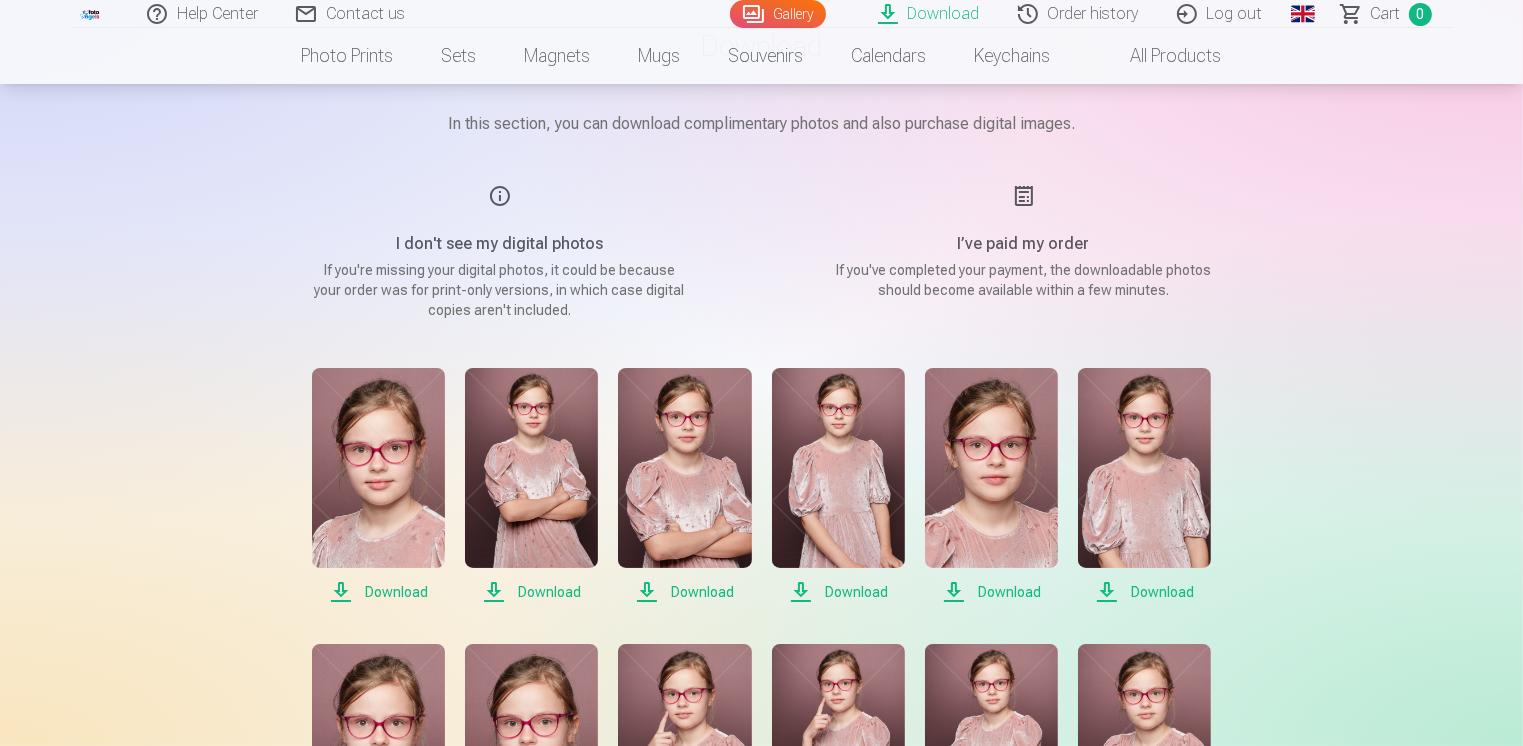 scroll, scrollTop: 68, scrollLeft: 0, axis: vertical 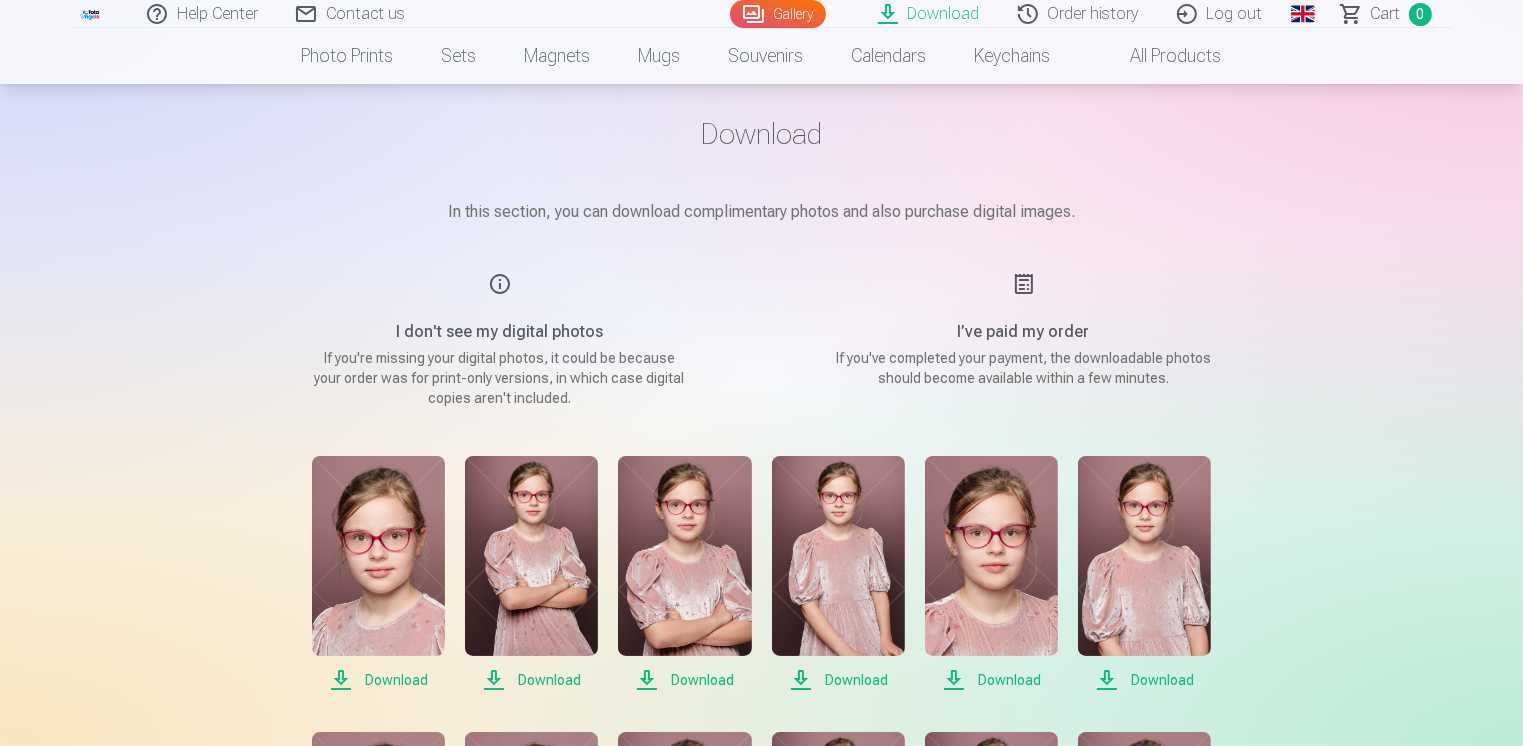 click on "Help Center Contact us Gallery Download Order history Log out Global Latvian (lv) Lithuanian (lt) Russian (ru) English (en) Сart 0 Photo prints High-Quality Photo Prints 210gsm paper, Stunning Color and Detail Starting from  3,60 € High-Quality Group Photo Prints Vivid Color and Detail on Fuji Film Crystal Paper Starting from  4,30 € Photo collage of two photos Two Memorable Moments, One Stunning Display Starting from  4,10 € Personalized Document Photo Prints Convenient and Versatile ID Photos (6 photos) Starting from  4,40 € High-Resolution Digital Photo in JPG Format Capturing Your Memories in Stunning Detail Starting from  6,00 € See all products Sets Complete Memory Set – Printed (15x23cm, 40% DISCOUNT) & 🎁 Digital Photos Get all individual printed photos (15×23 cm) from your photosession, plus a group photo and digital copies as a gift—40% off compared to buying separately! Classic Set Starting from  19,20 € Popular Set Starting from  24,00 € Premium set + 🎁  31,90 €" at bounding box center [761, 2153] 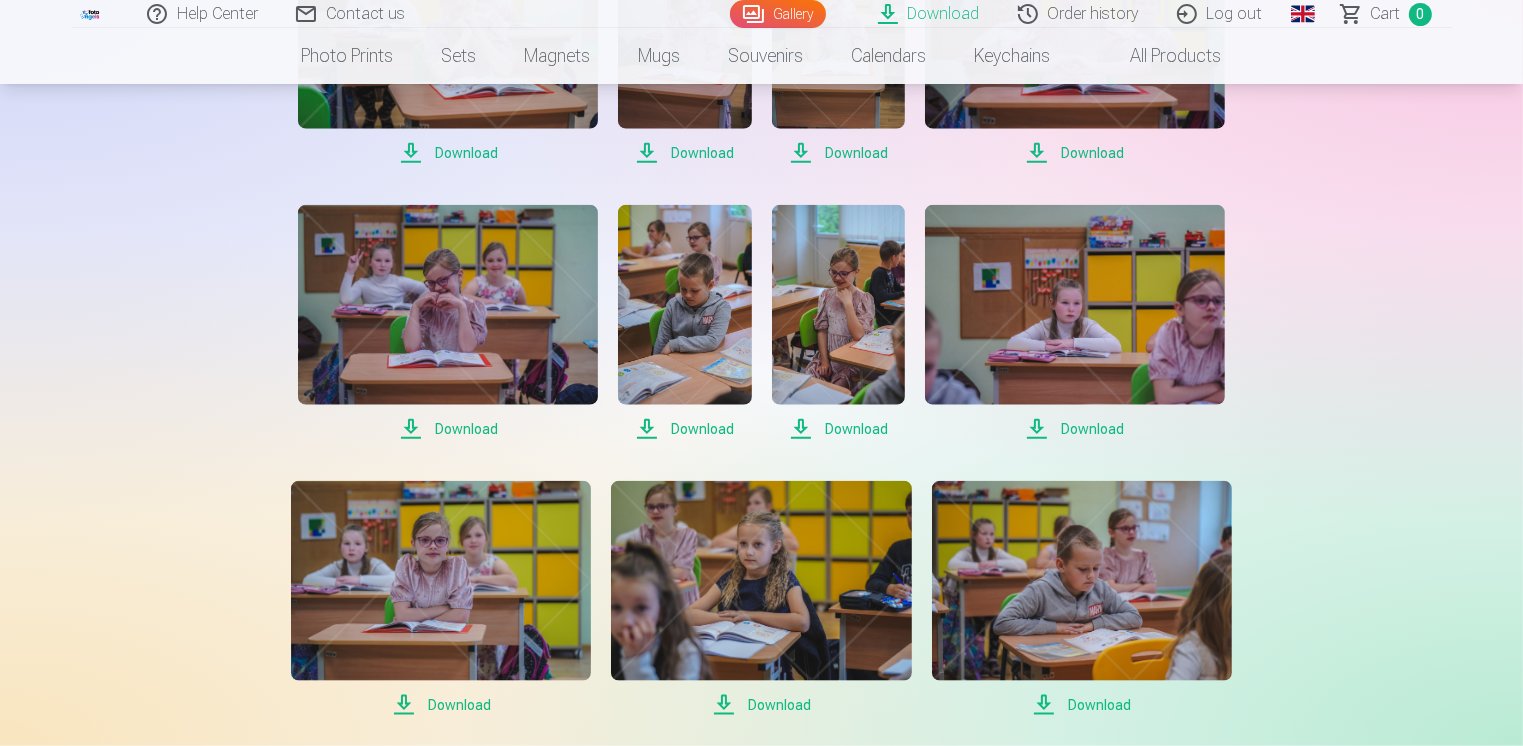 scroll, scrollTop: 2236, scrollLeft: 0, axis: vertical 